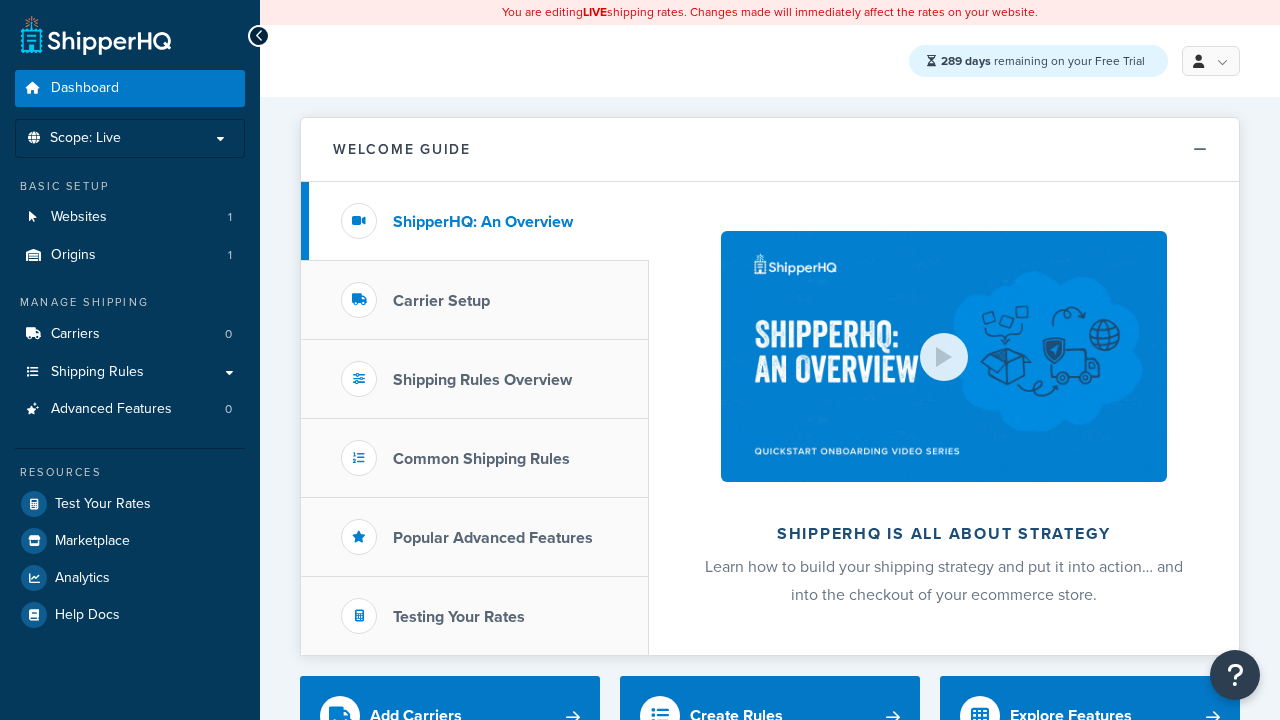 scroll, scrollTop: 0, scrollLeft: 0, axis: both 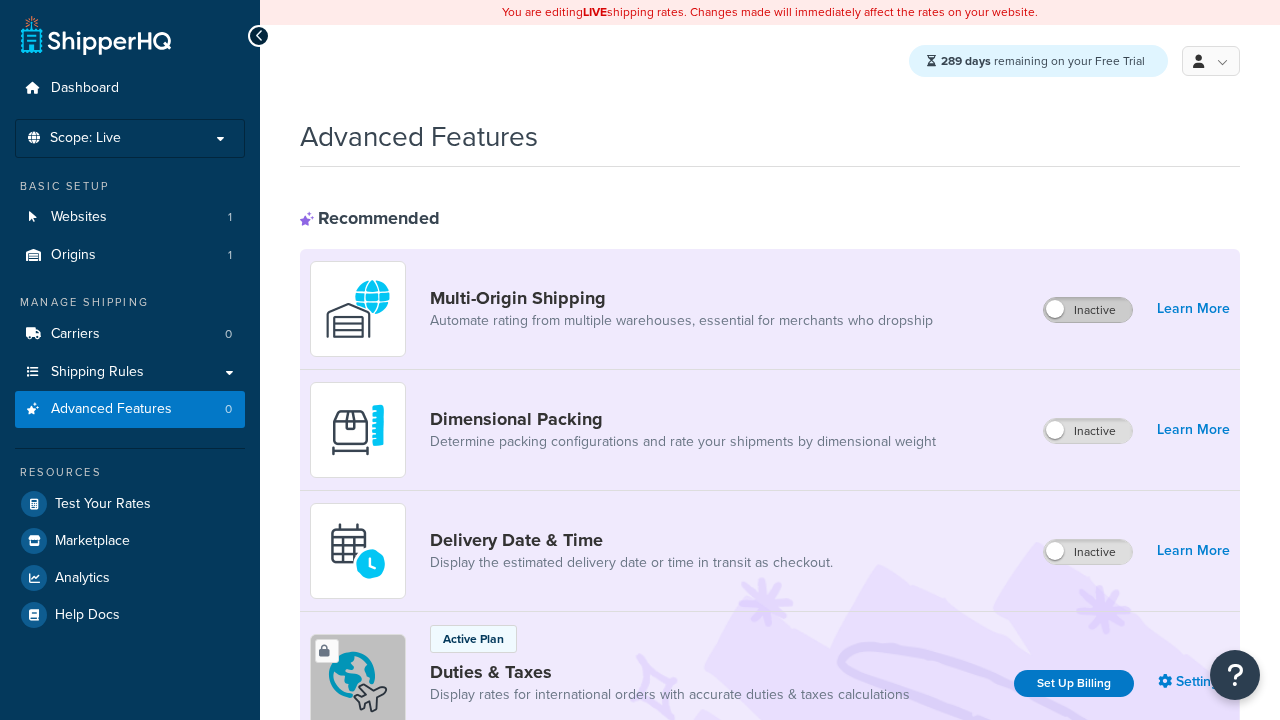 click on "Inactive" at bounding box center (1088, 310) 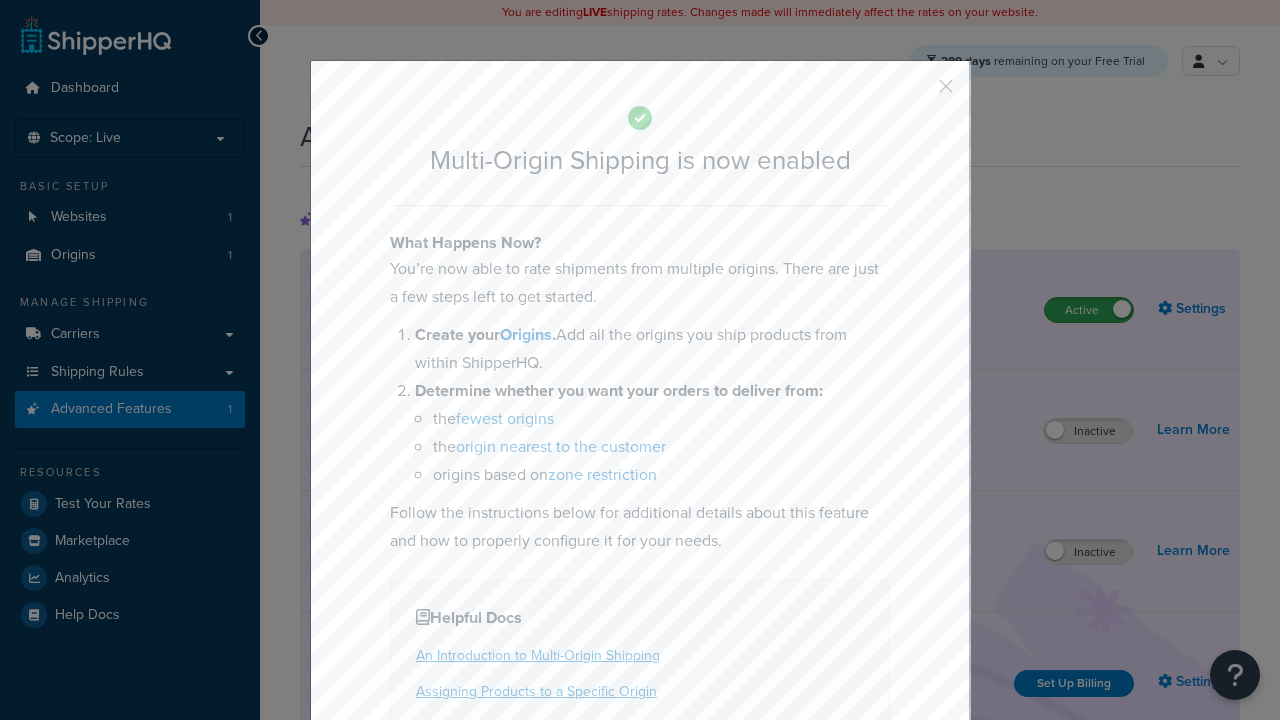 scroll, scrollTop: 0, scrollLeft: 0, axis: both 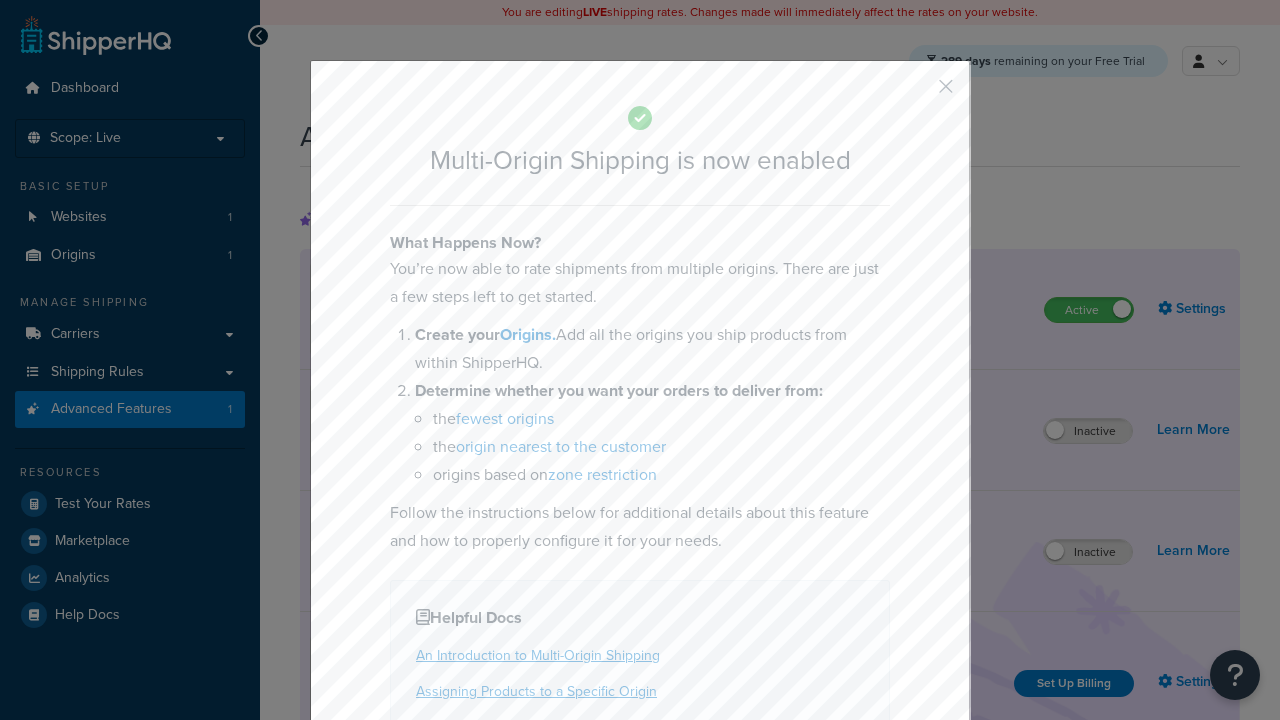 click at bounding box center [916, 93] 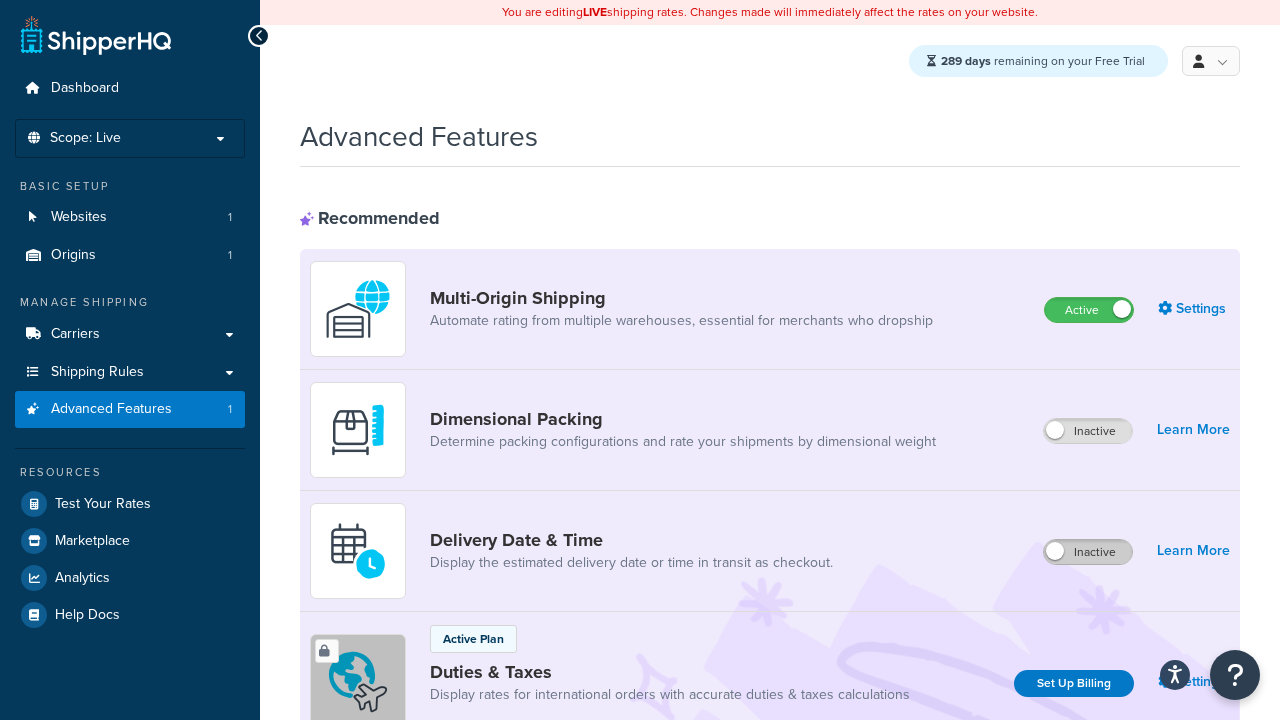 click on "Inactive" at bounding box center [1088, 552] 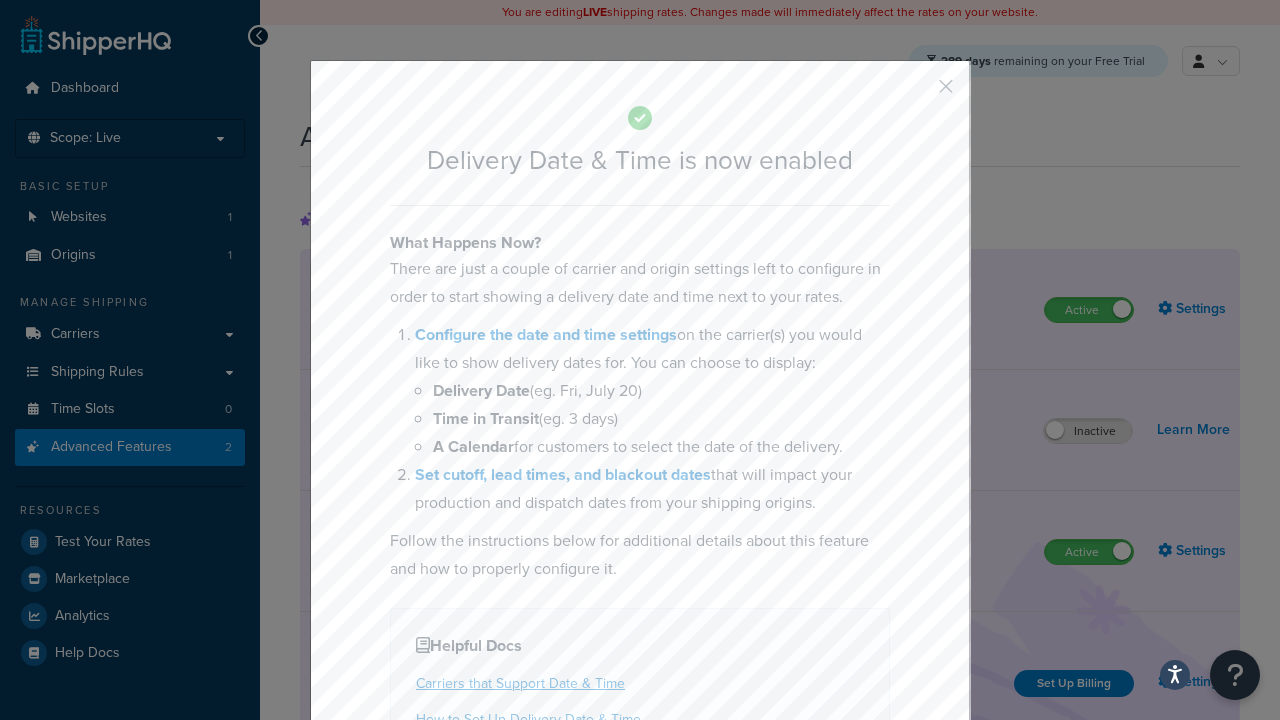 click at bounding box center [916, 93] 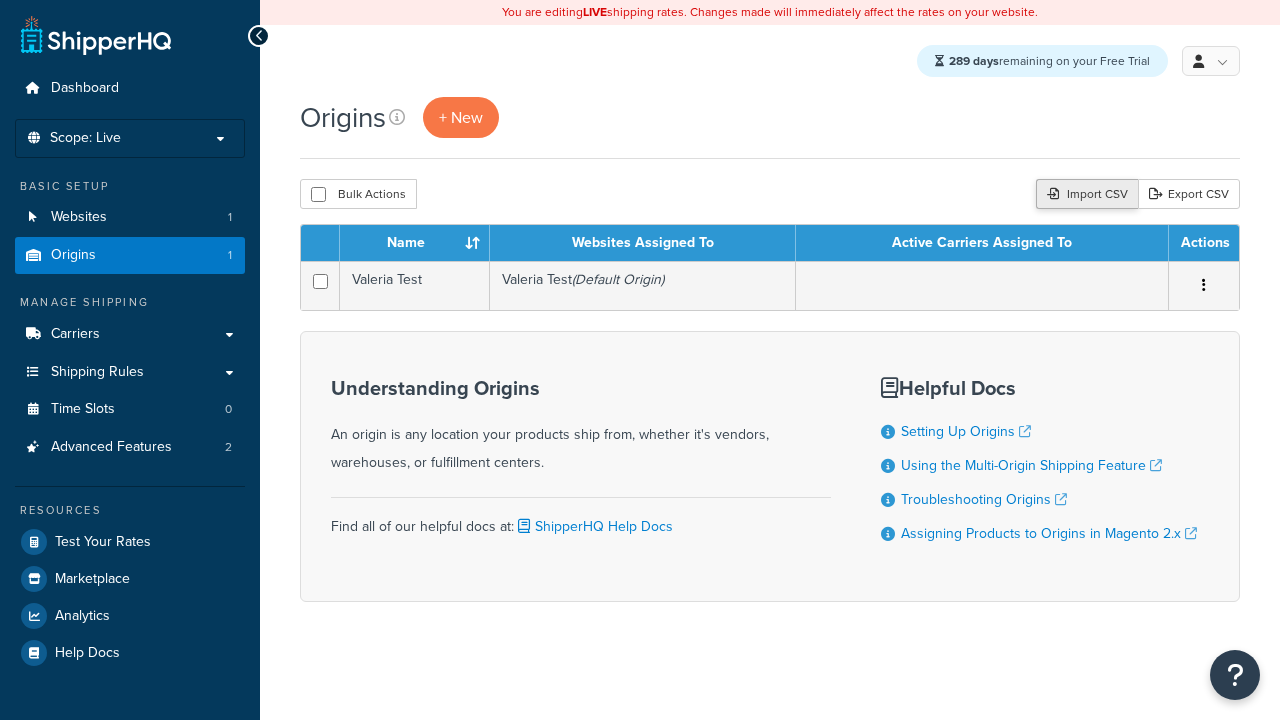 click on "Import CSV" at bounding box center [1087, 194] 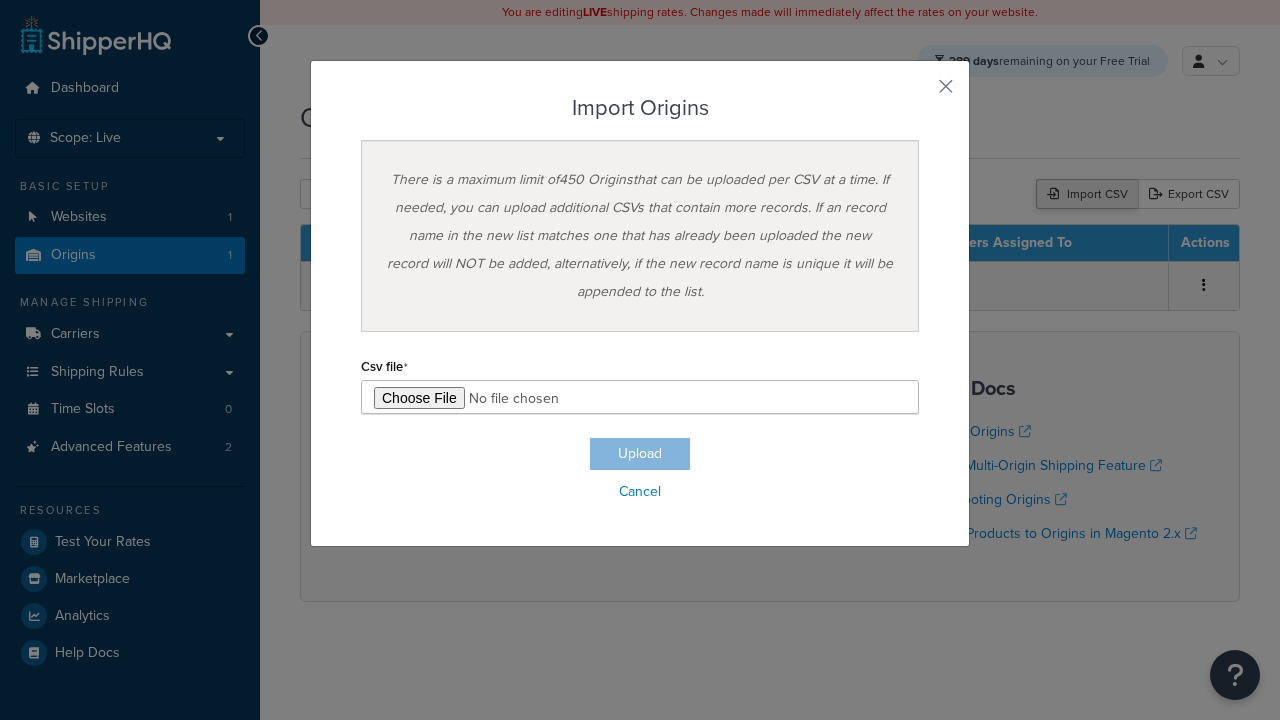 type on "C:\fakepath\importOriginsSuccess.csv" 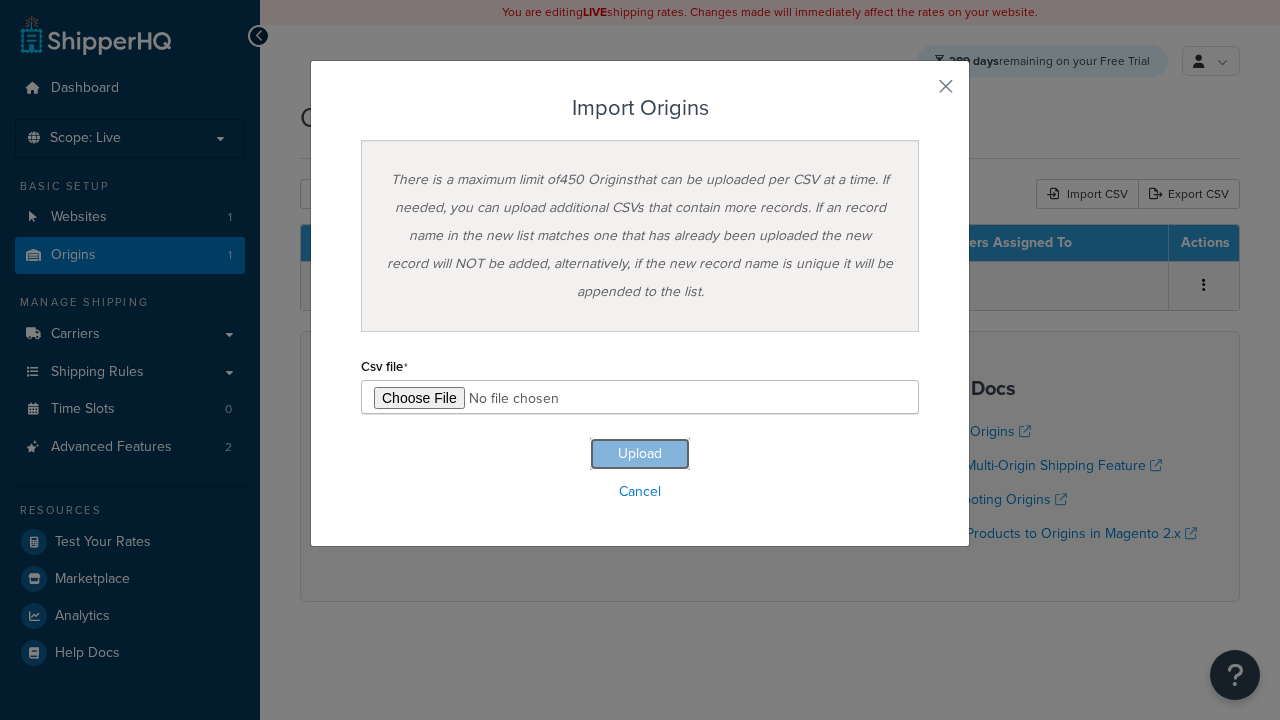 click on "Upload" at bounding box center [640, 454] 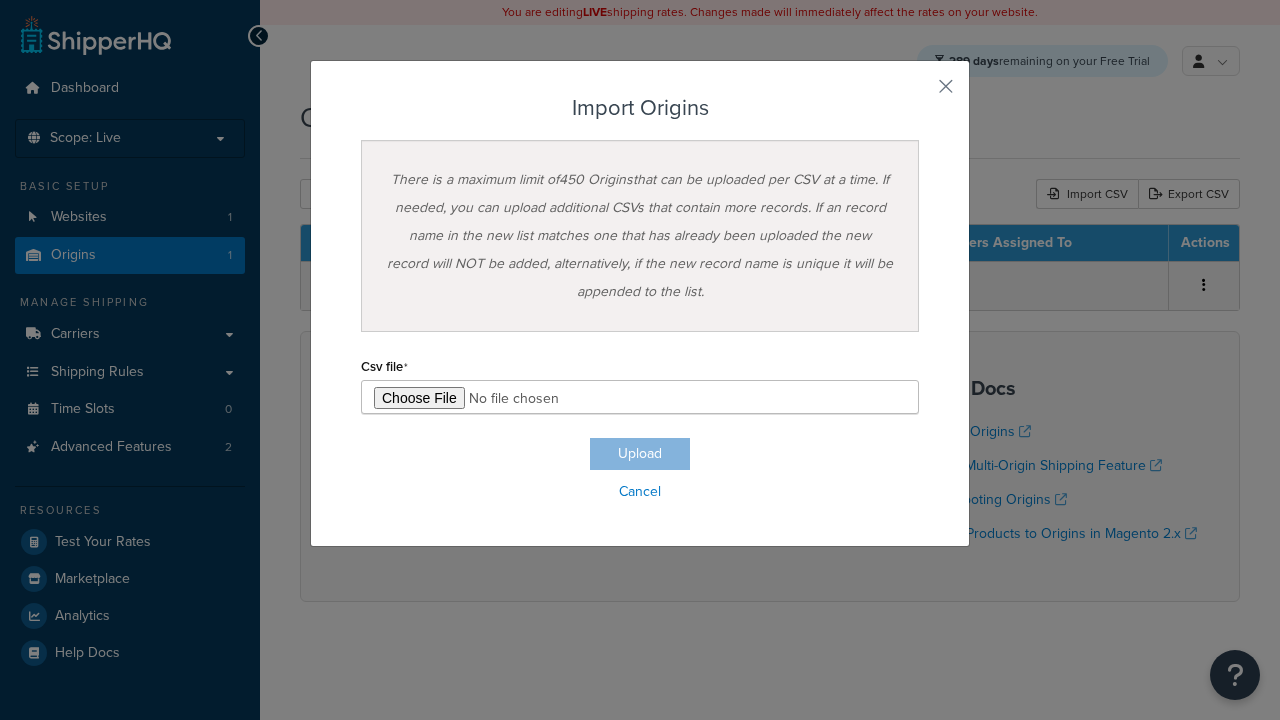 click on "Import Origins" at bounding box center [640, 108] 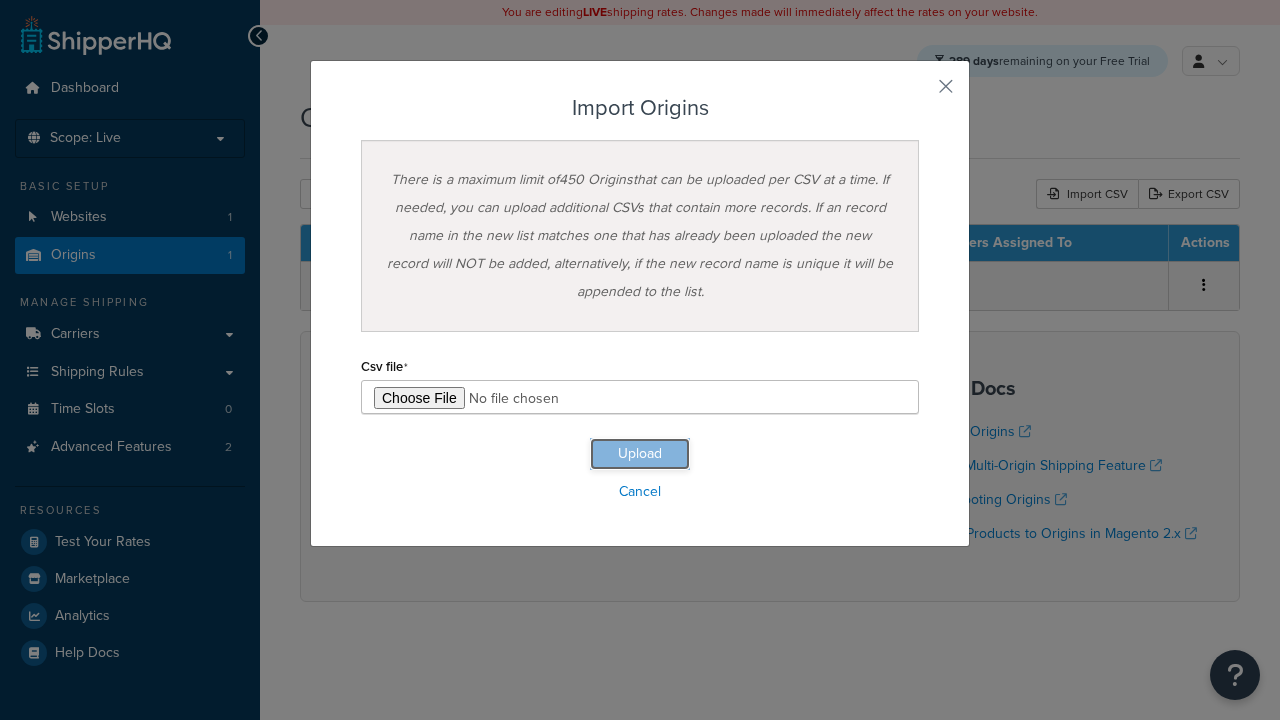 click on "Upload" at bounding box center [640, 454] 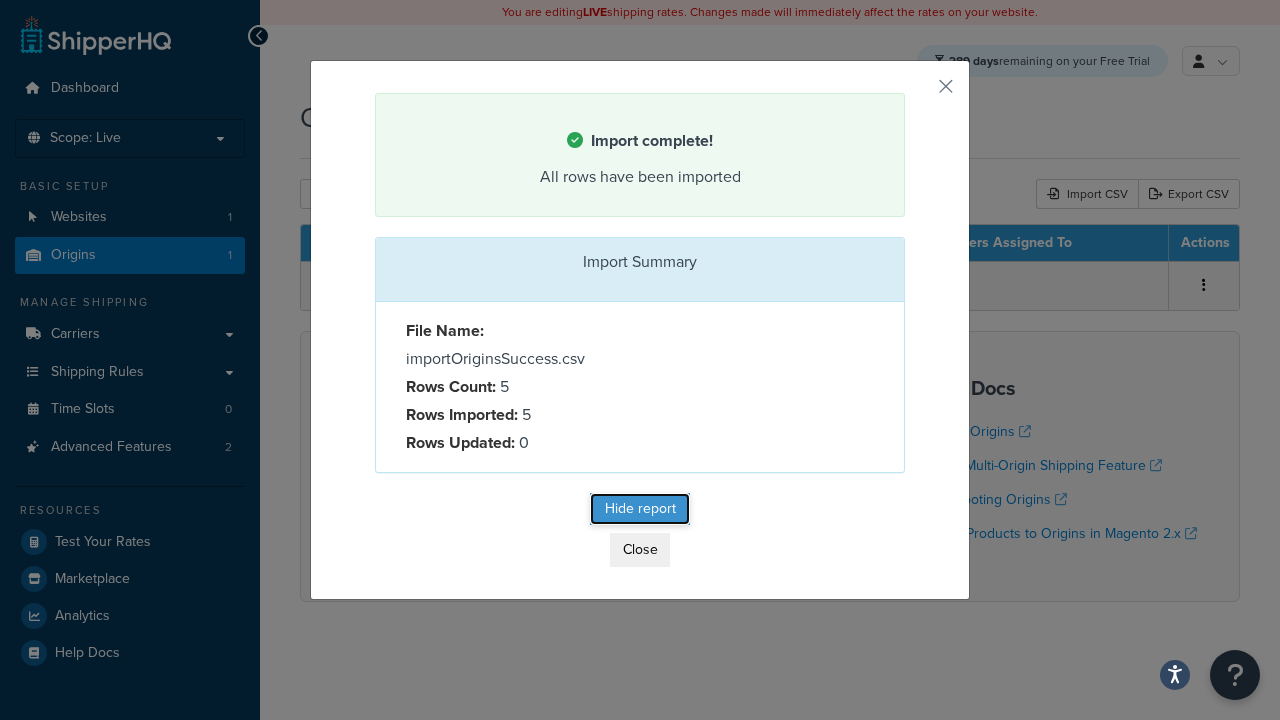 click on "Hide report" at bounding box center (640, 509) 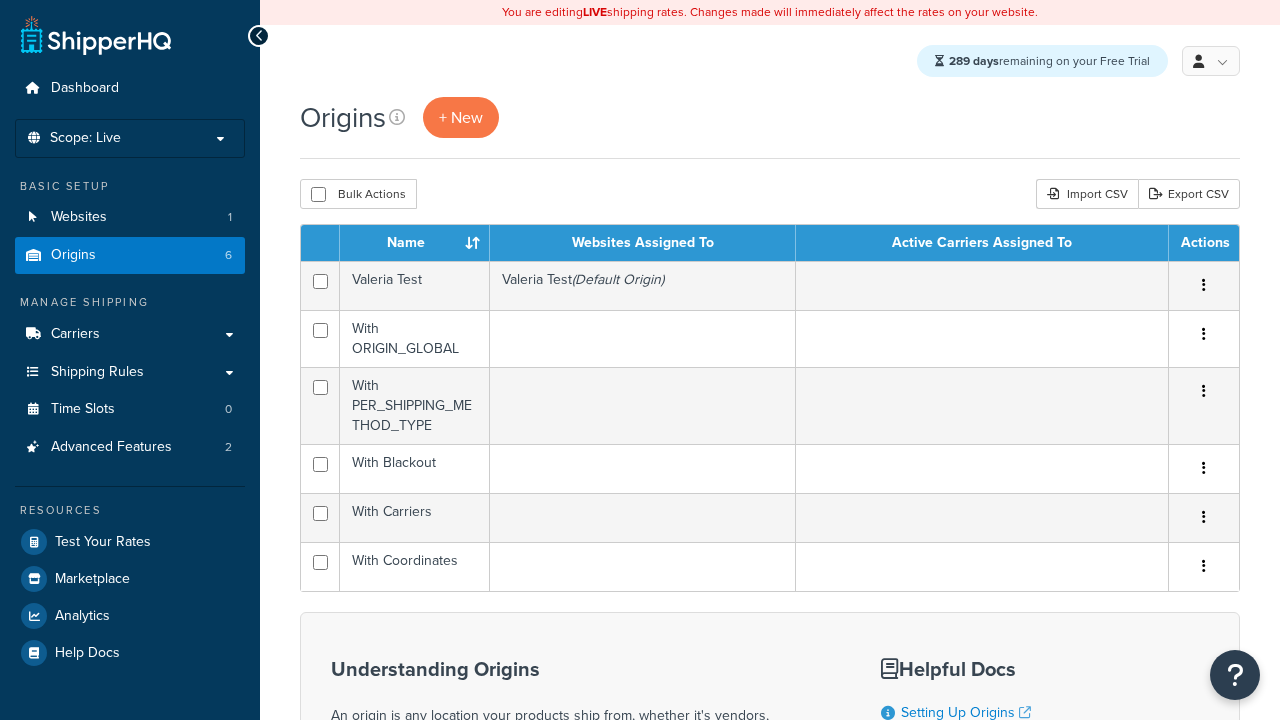 scroll, scrollTop: 0, scrollLeft: 0, axis: both 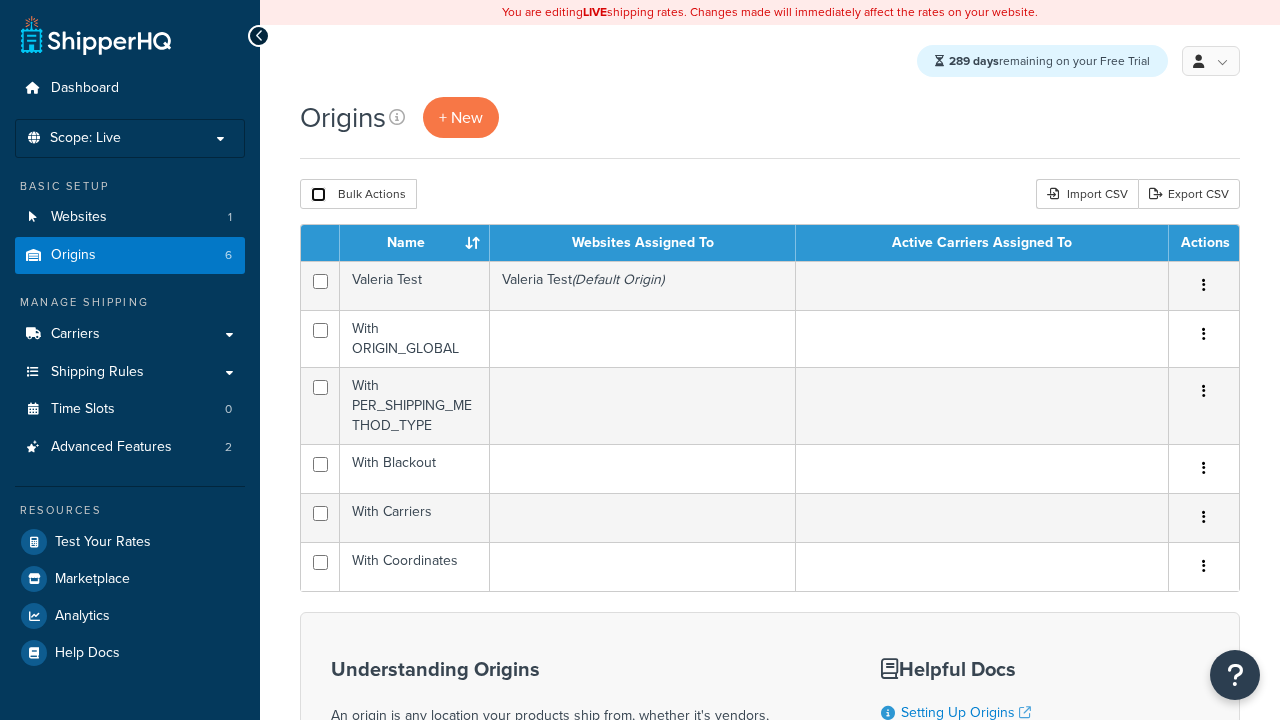 click at bounding box center (318, 194) 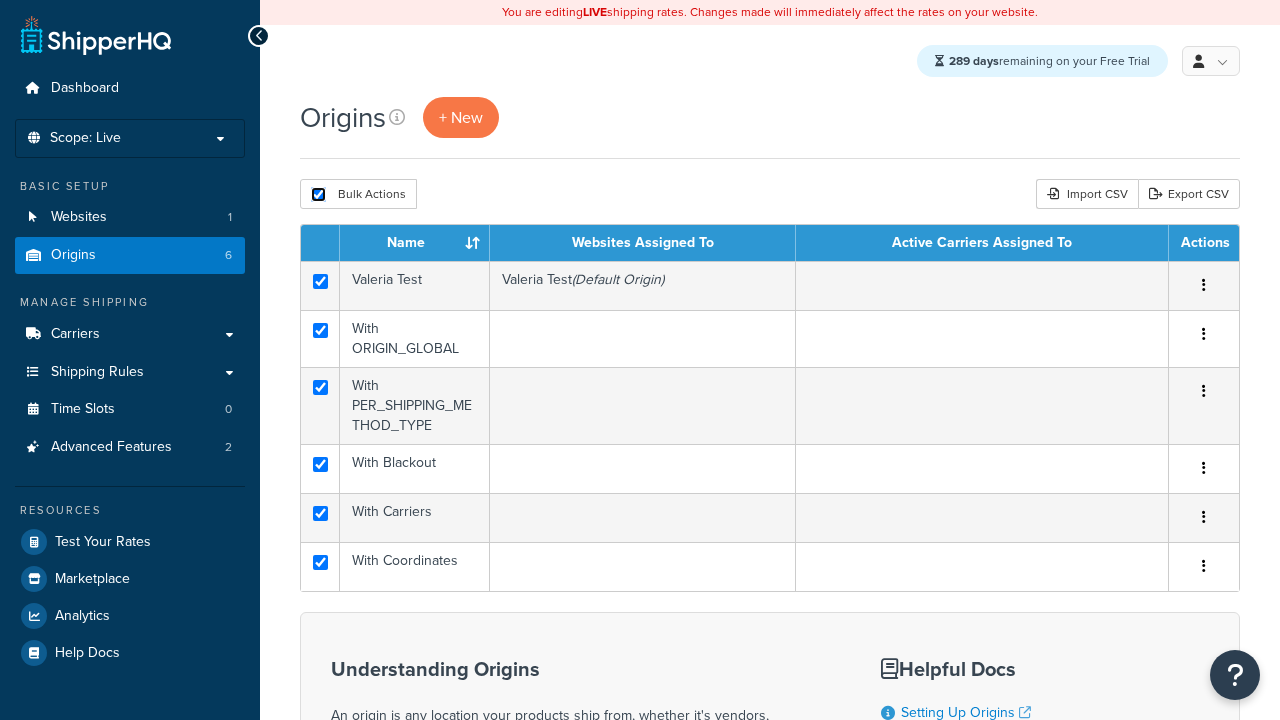 checkbox on "true" 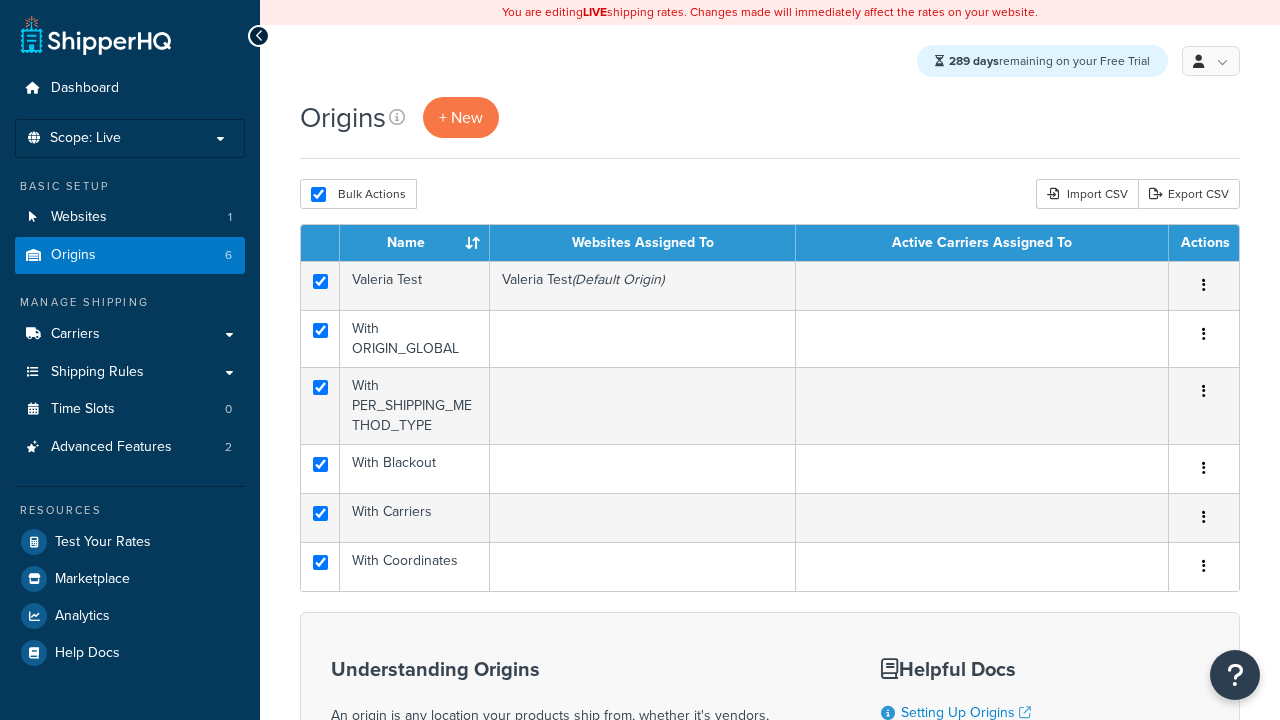 click on "Duplicate" at bounding box center [0, 0] 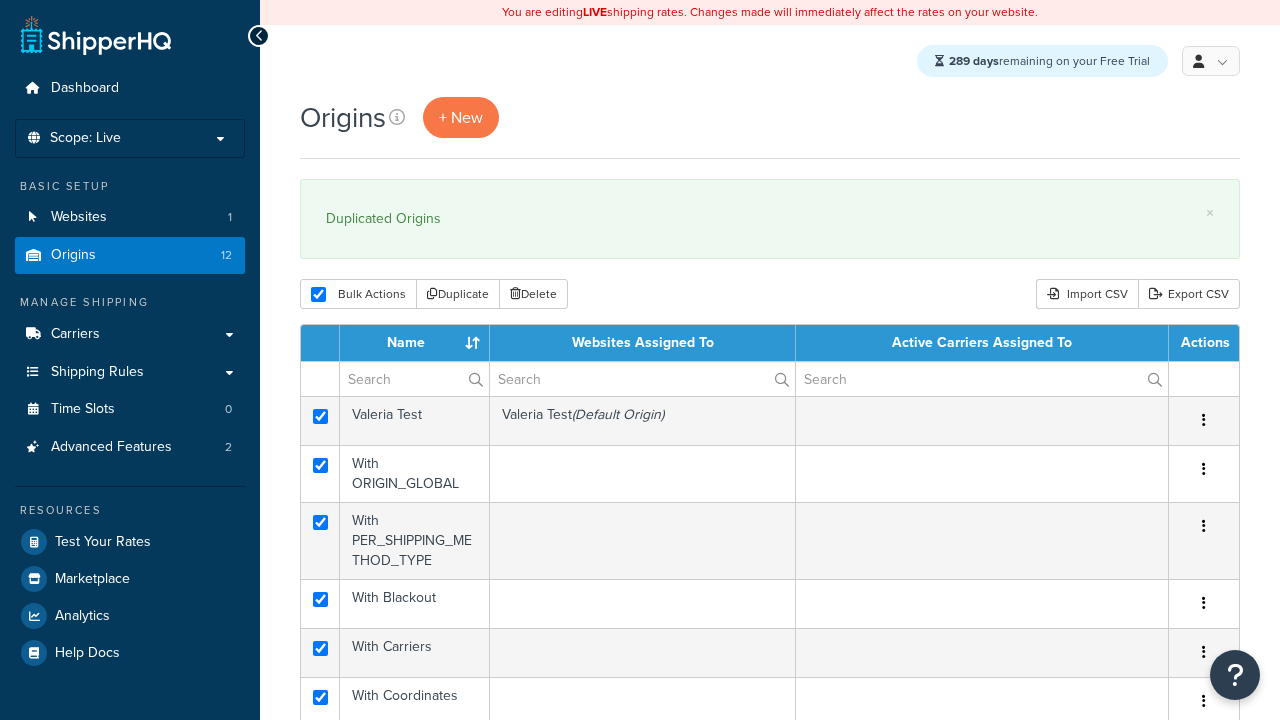 scroll, scrollTop: 0, scrollLeft: 0, axis: both 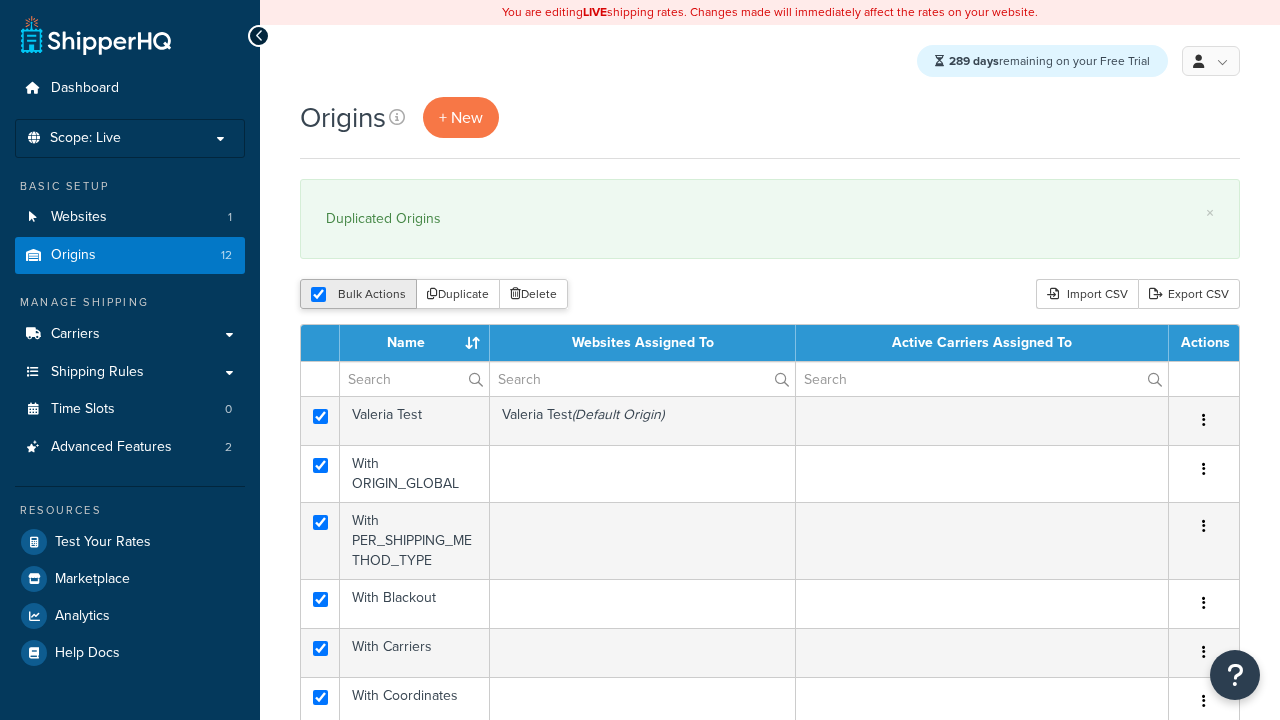 click at bounding box center (318, 294) 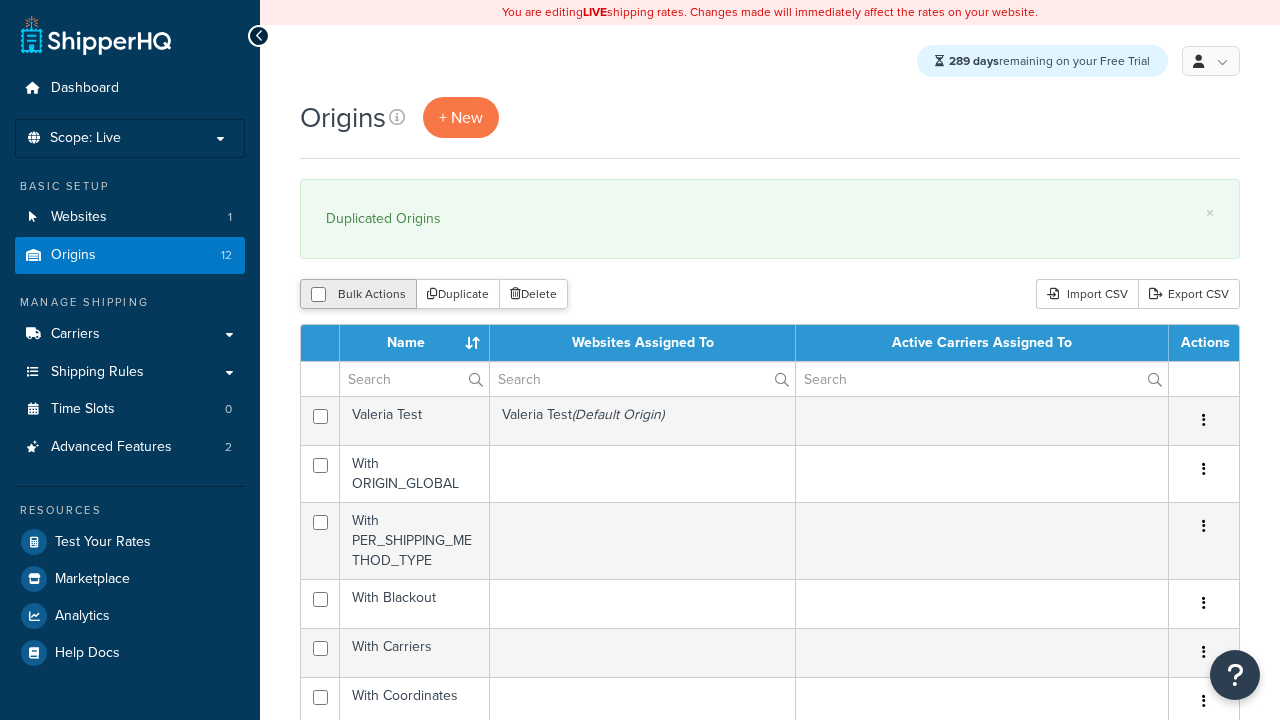 checkbox on "false" 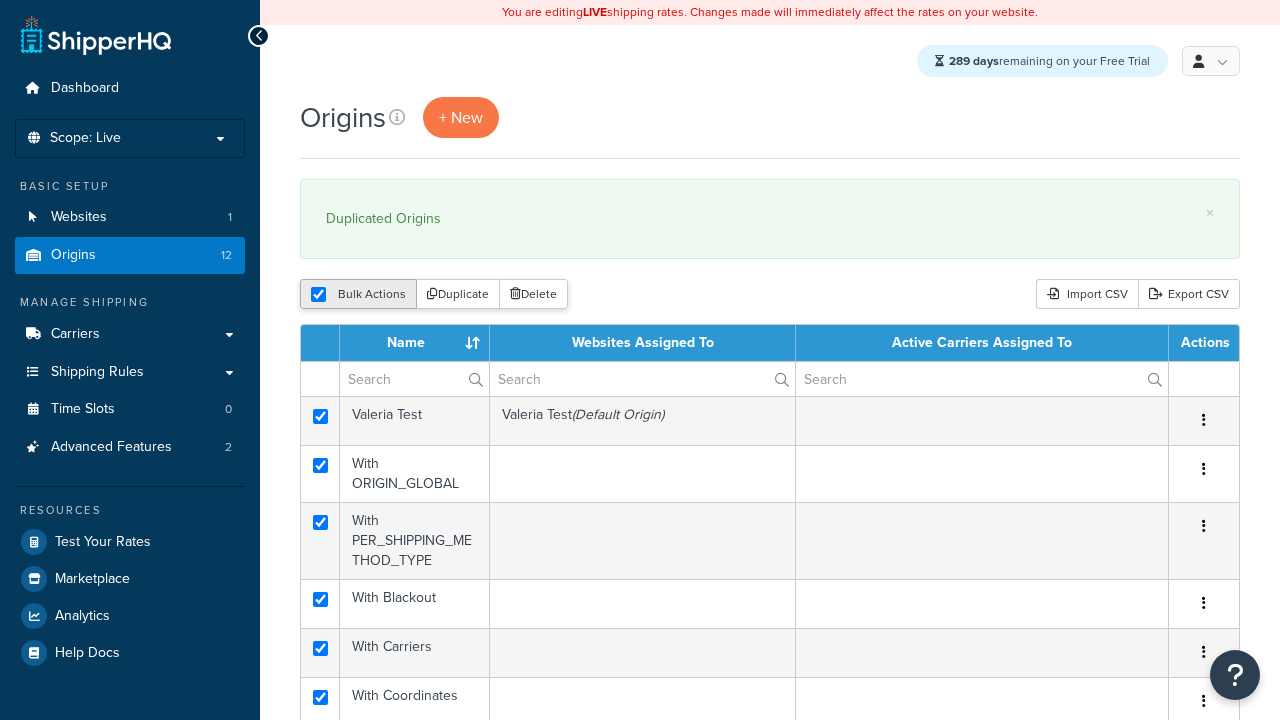 checkbox on "true" 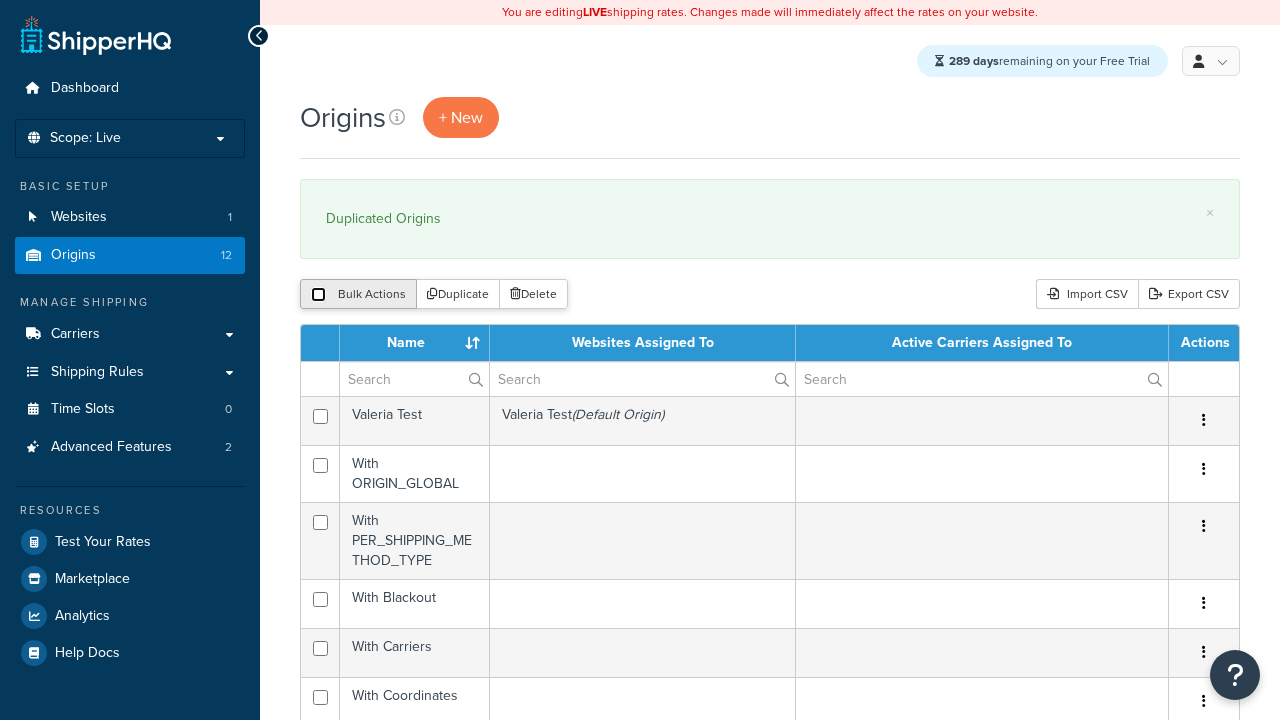 checkbox on "false" 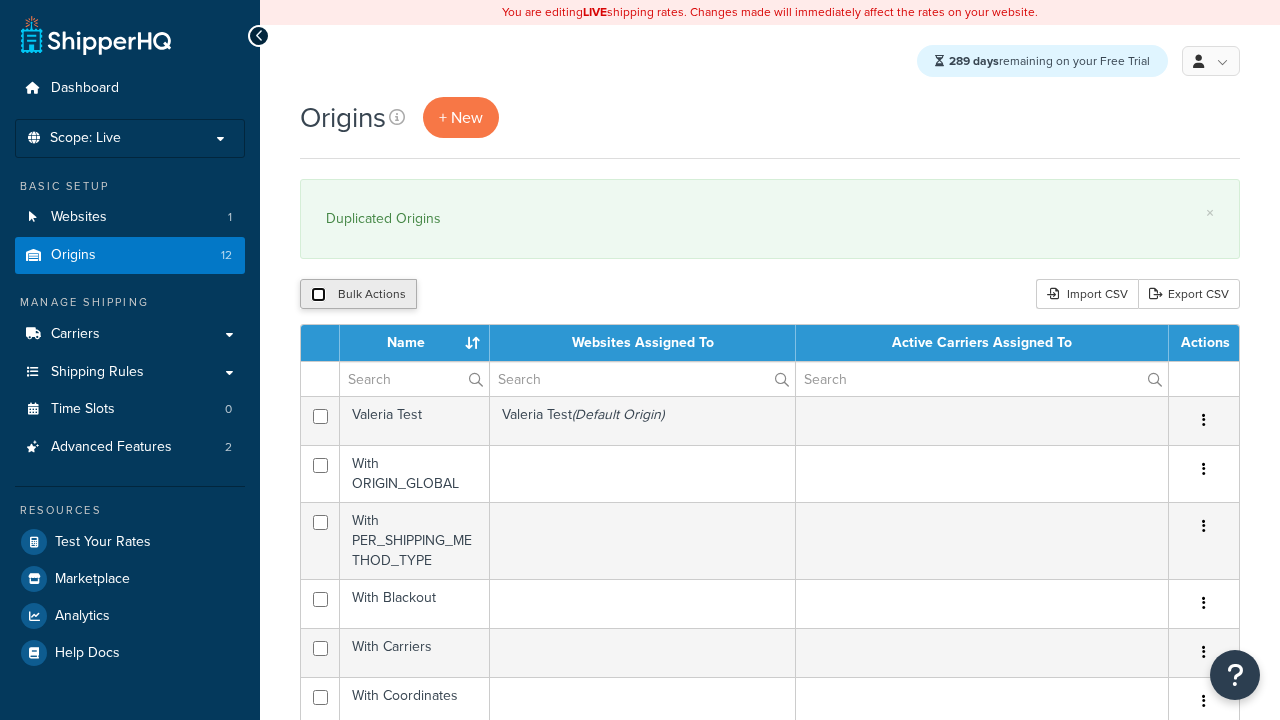 scroll, scrollTop: 0, scrollLeft: 0, axis: both 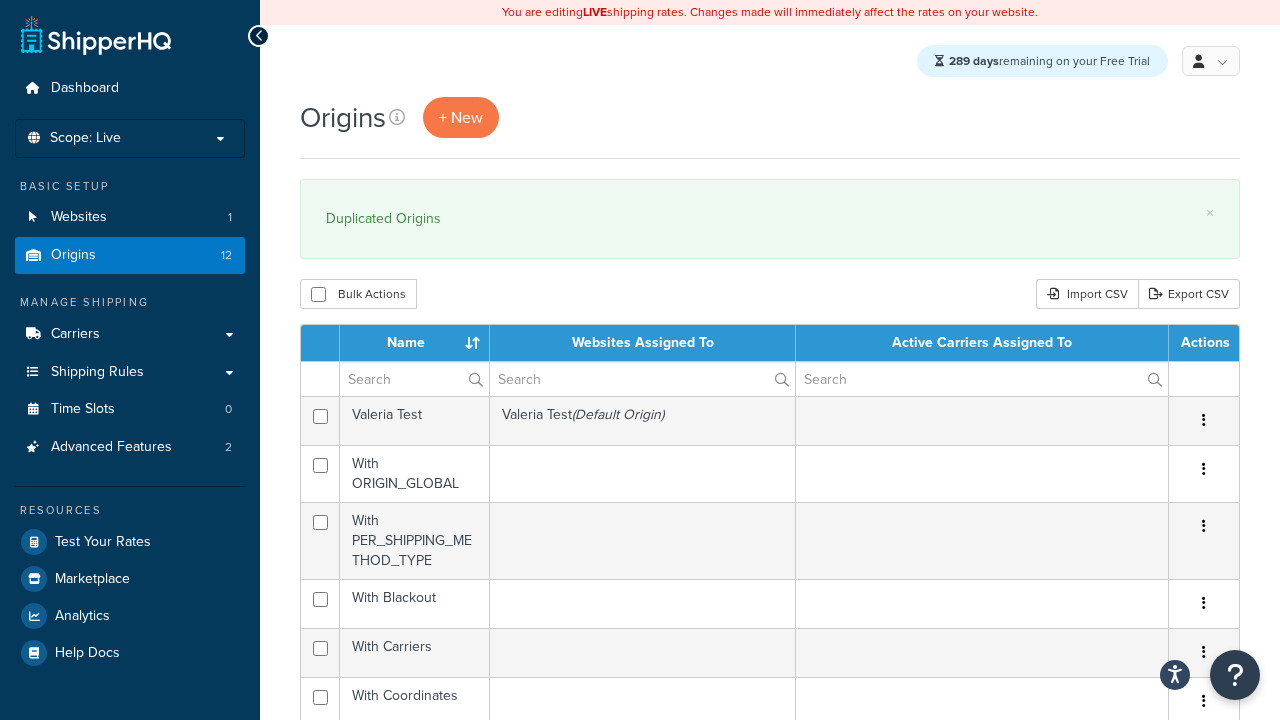 click on "Origins
+ New
×
Duplicated Origins
Bulk Actions
Duplicate
Delete
Import CSV
Export CSV
Contact Us" at bounding box center [770, 753] 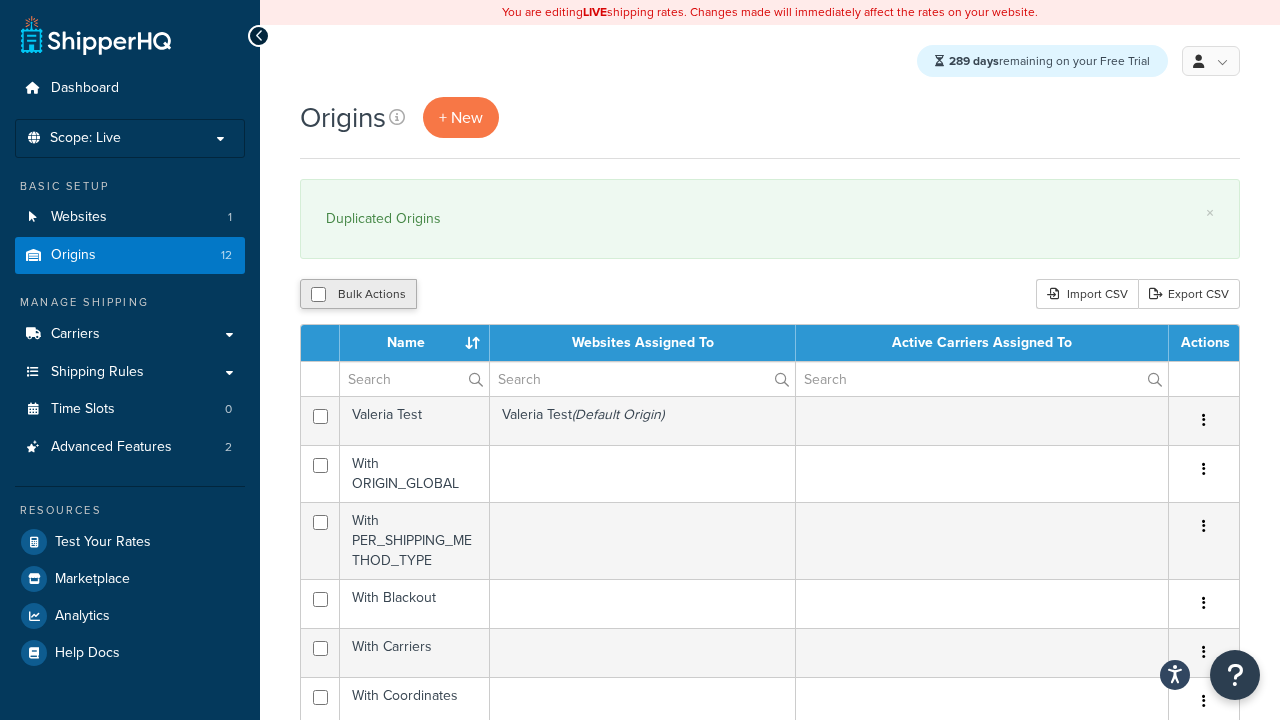 click on "Bulk Actions" at bounding box center (358, 294) 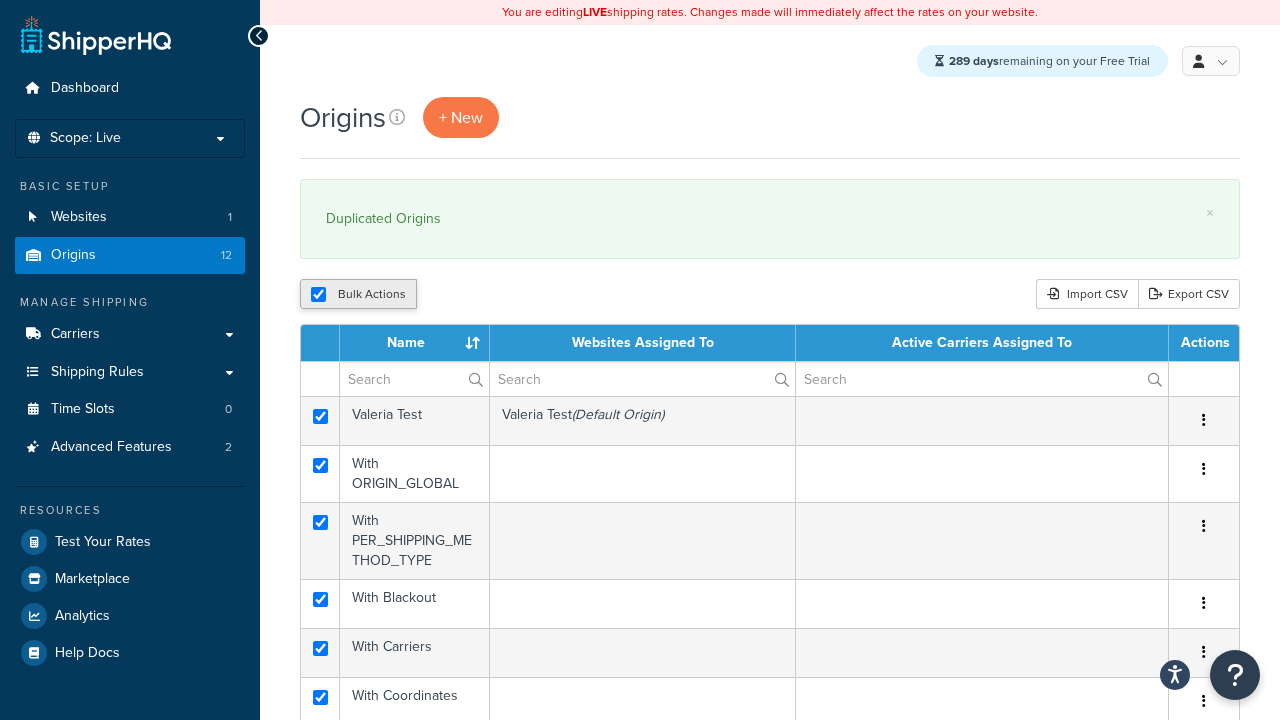 checkbox on "true" 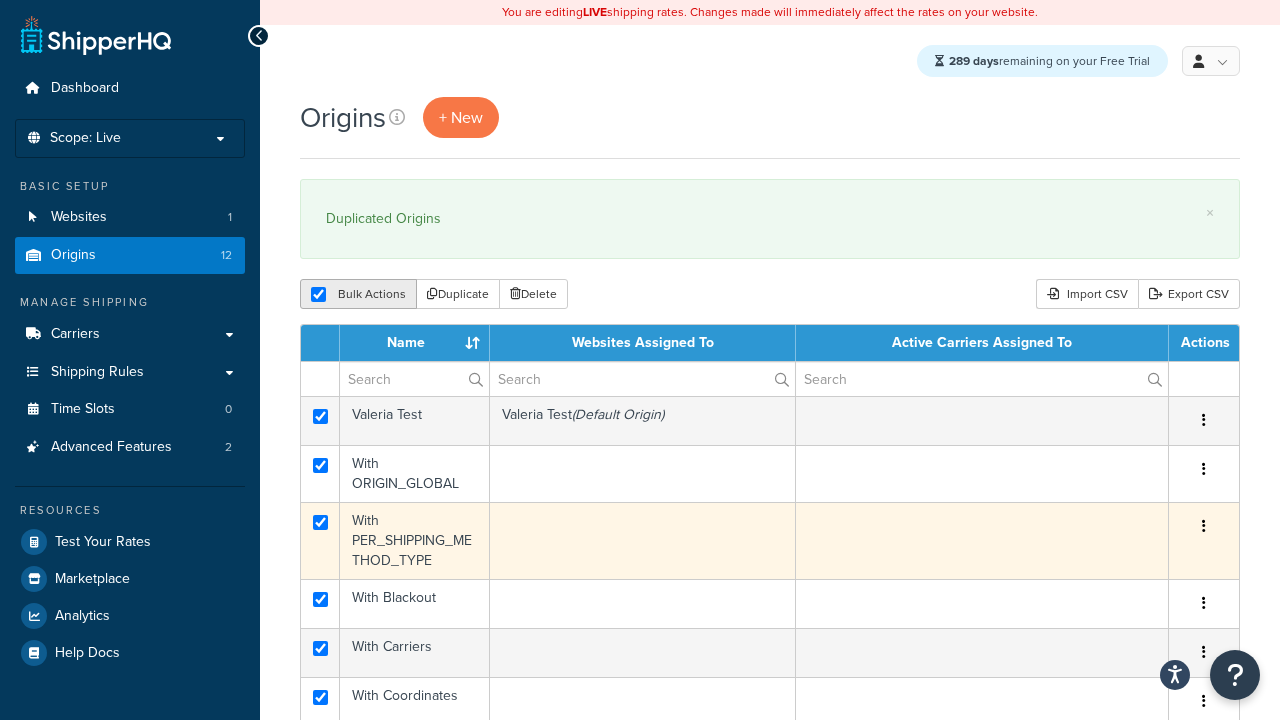 click on "Delete" at bounding box center (533, 294) 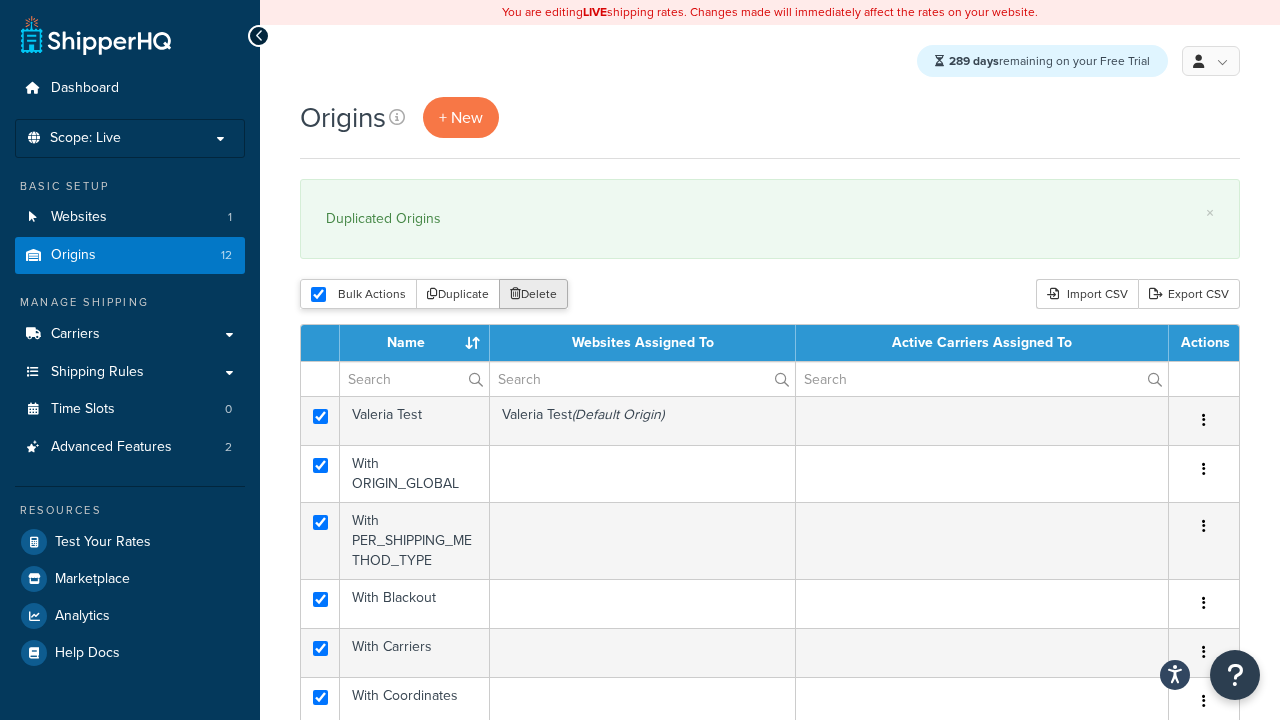 click on "Delete" at bounding box center (533, 294) 